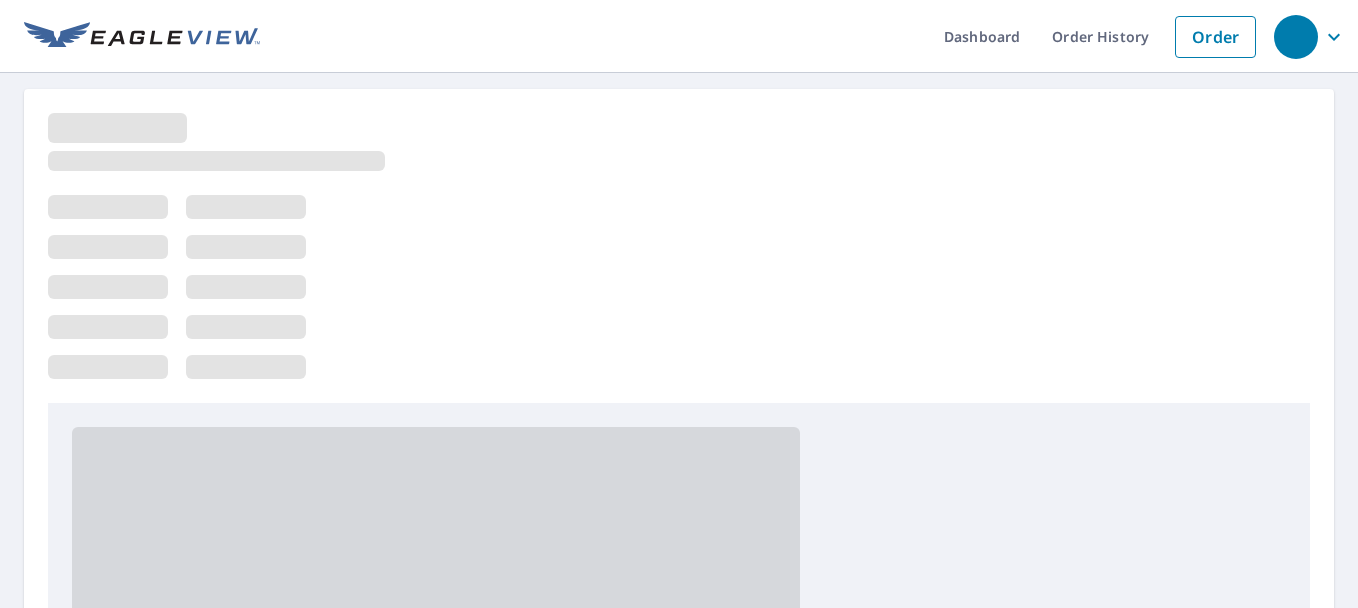 scroll, scrollTop: 0, scrollLeft: 0, axis: both 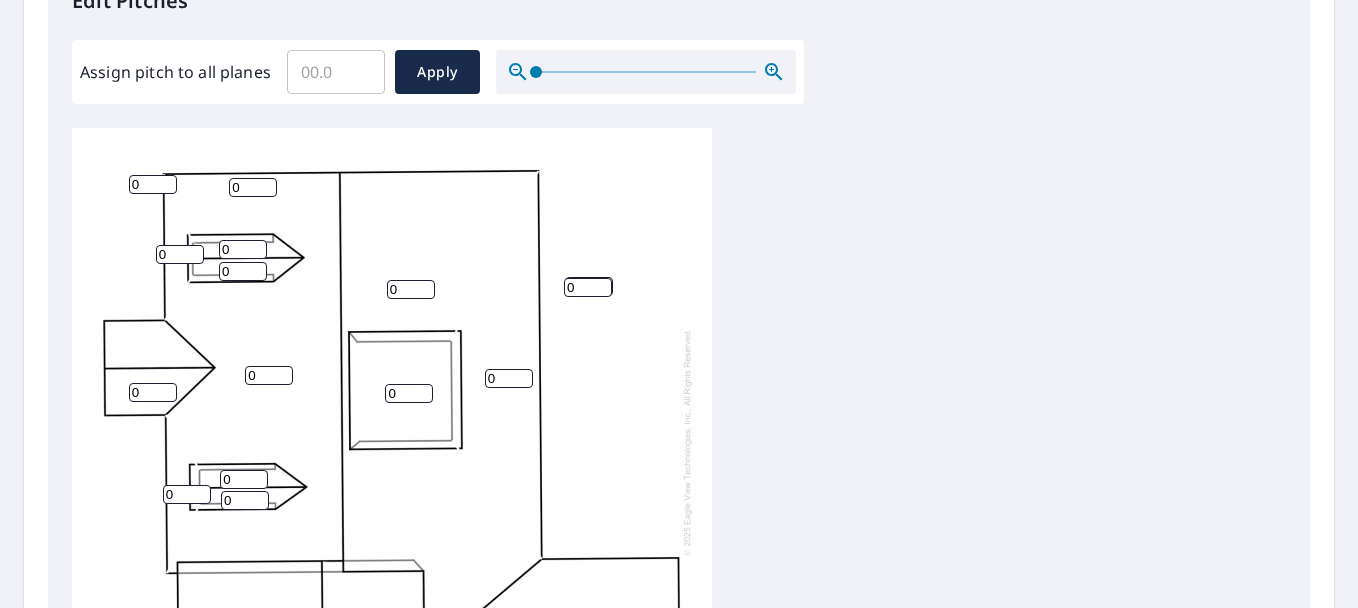 click on "Assign pitch to all planes" at bounding box center (336, 72) 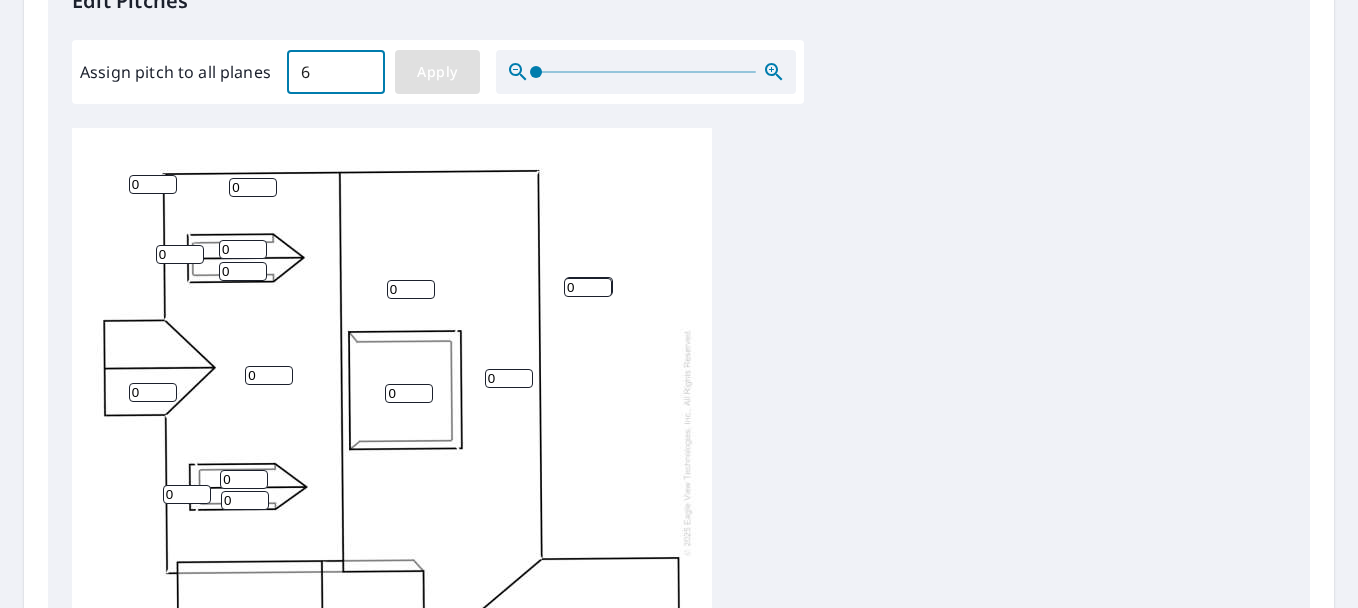 type on "6" 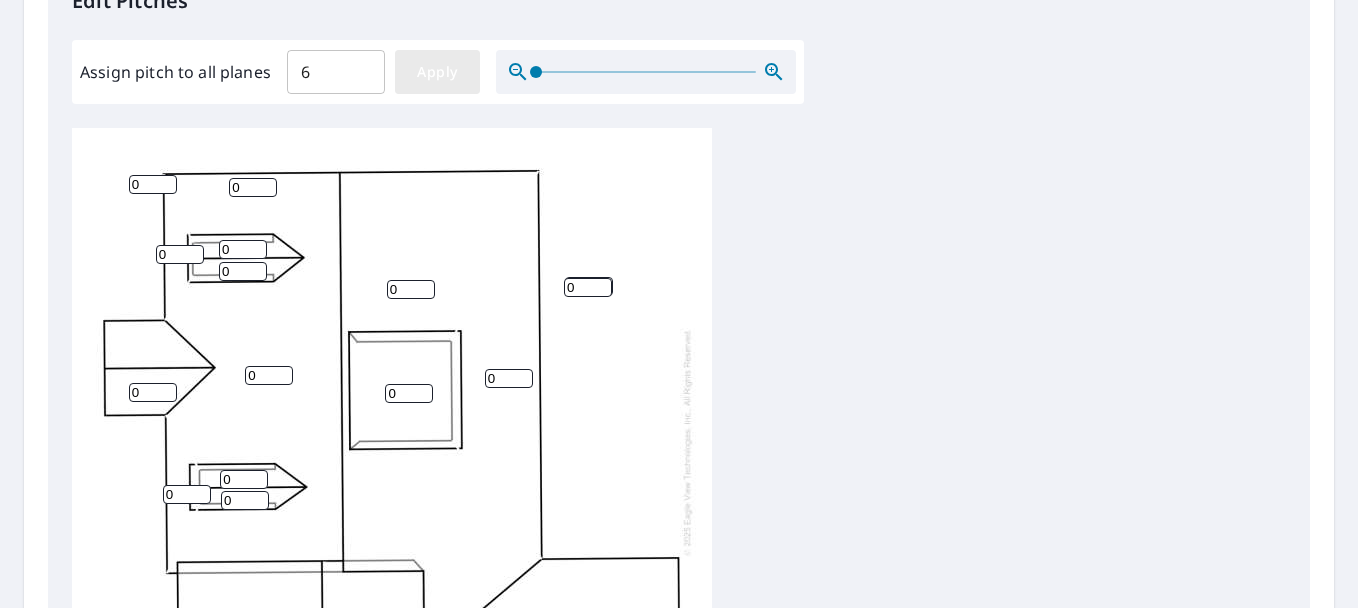 click on "Apply" at bounding box center (437, 72) 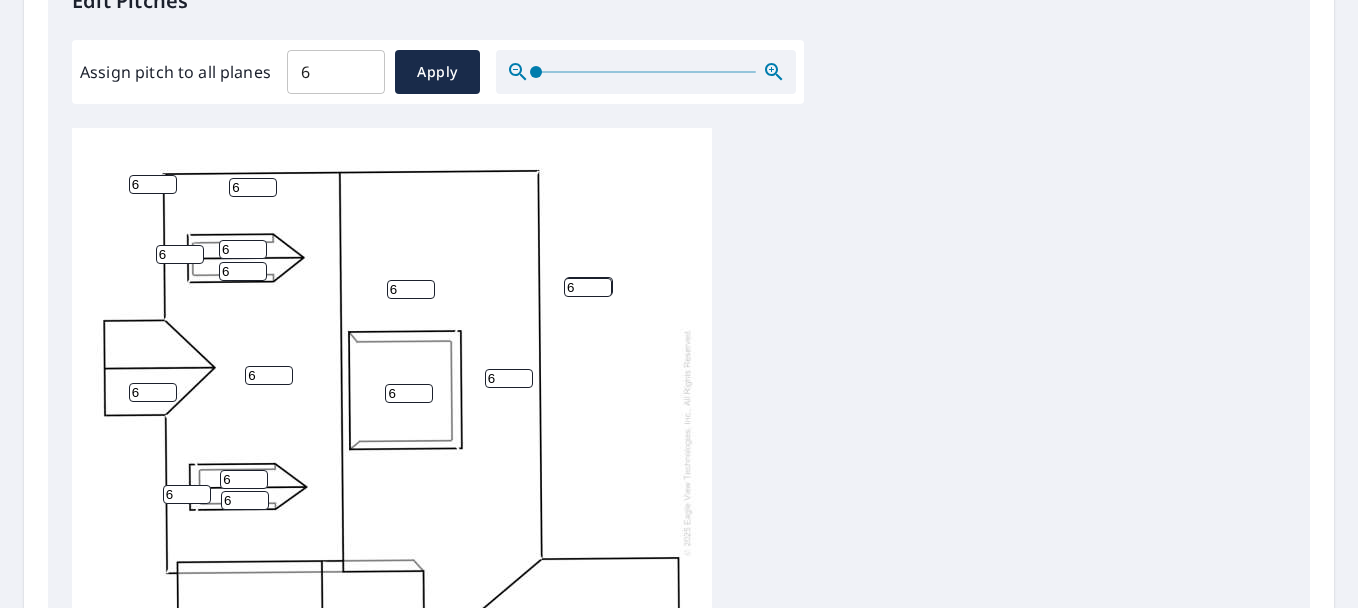 scroll, scrollTop: 20, scrollLeft: 0, axis: vertical 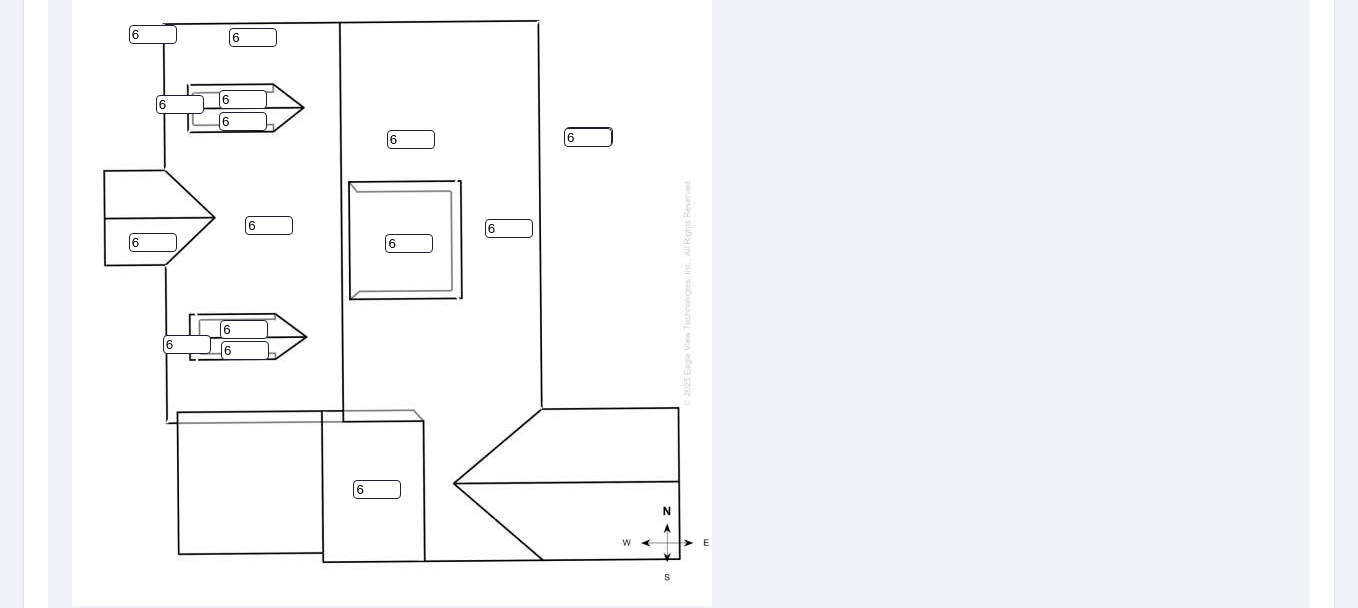drag, startPoint x: 406, startPoint y: 245, endPoint x: 355, endPoint y: 247, distance: 51.0392 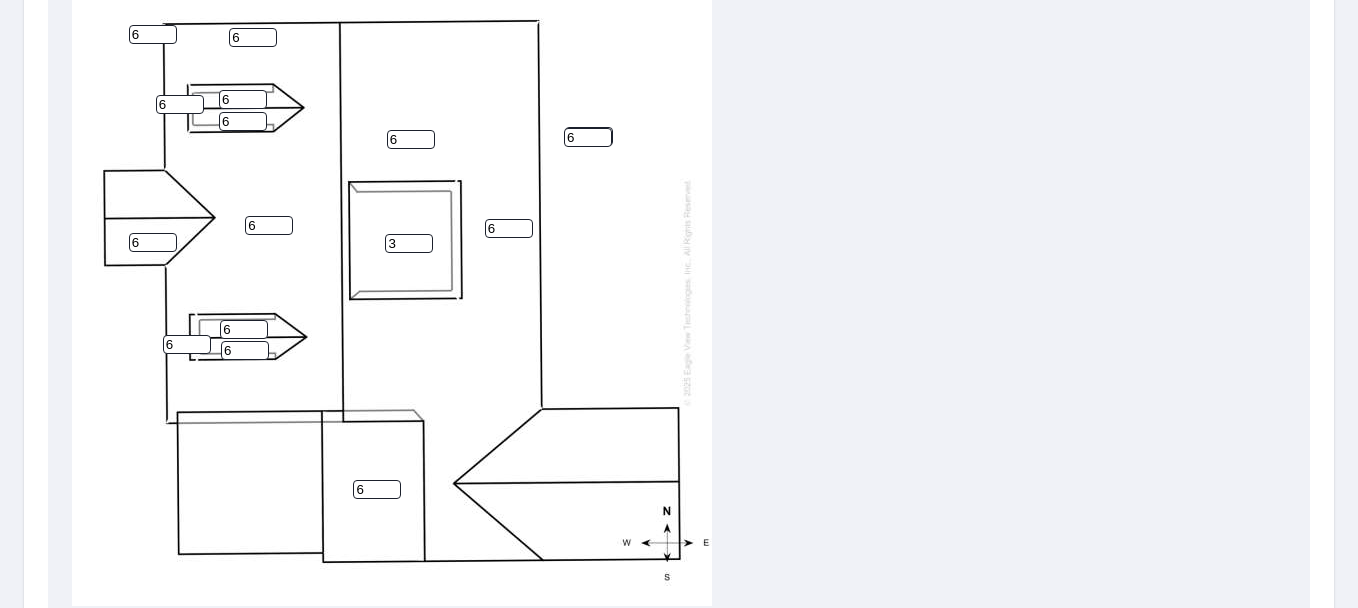 type on "3" 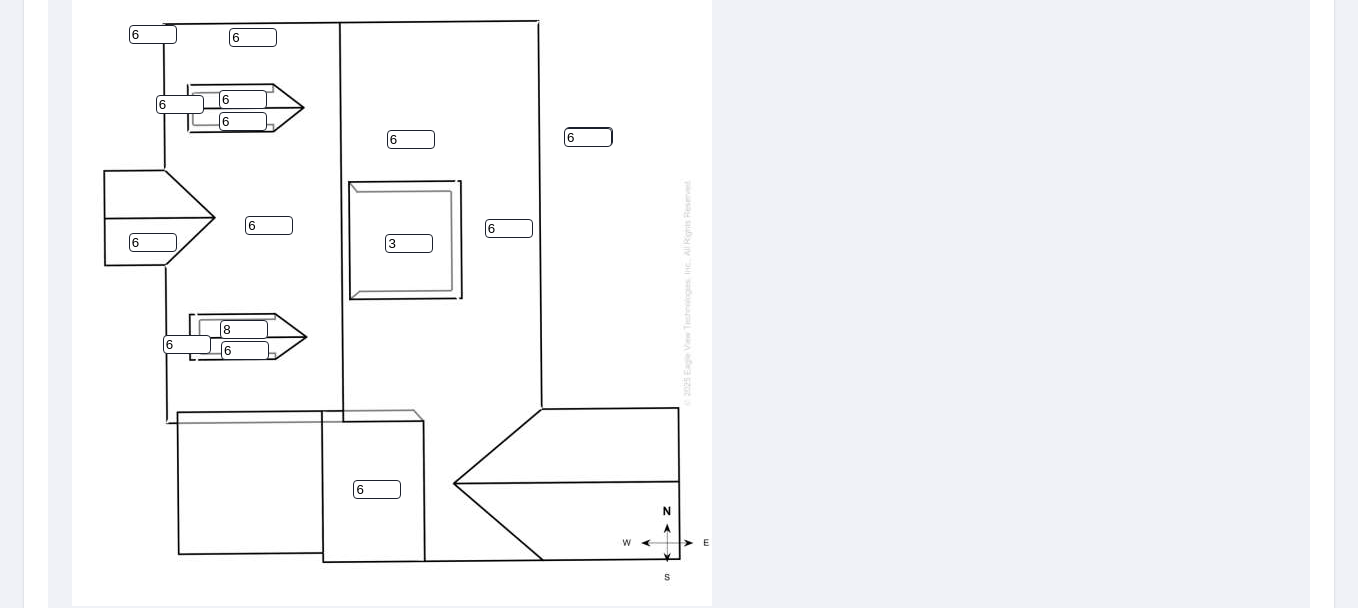 type on "8" 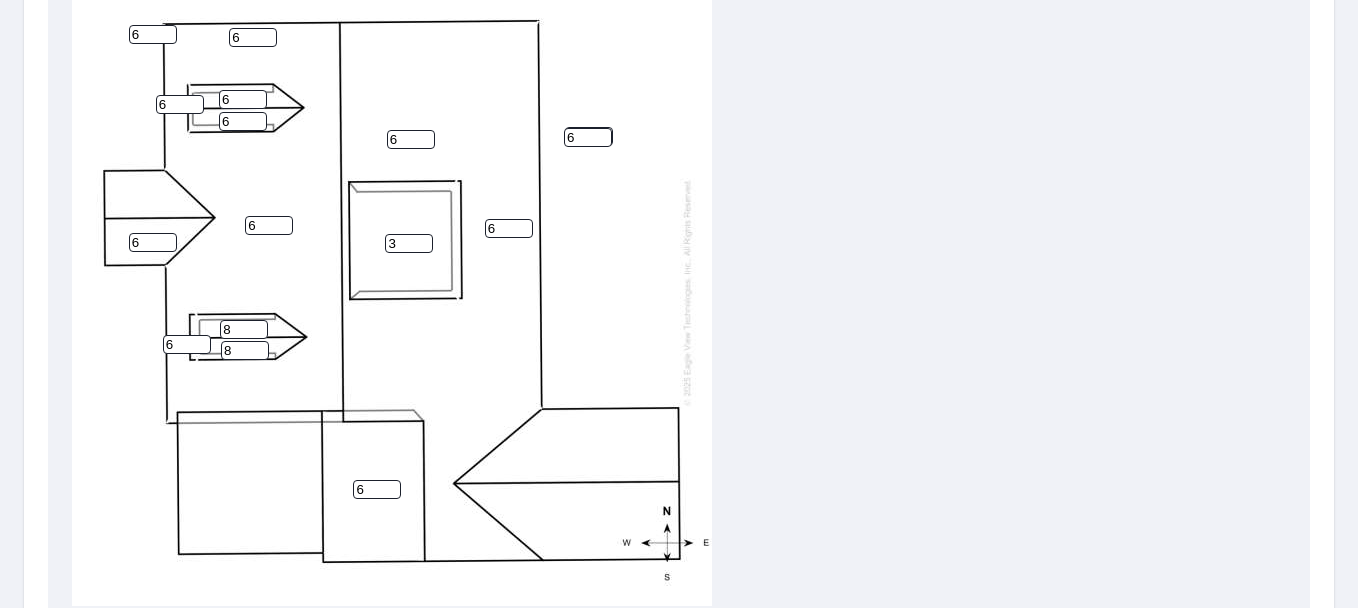 type on "8" 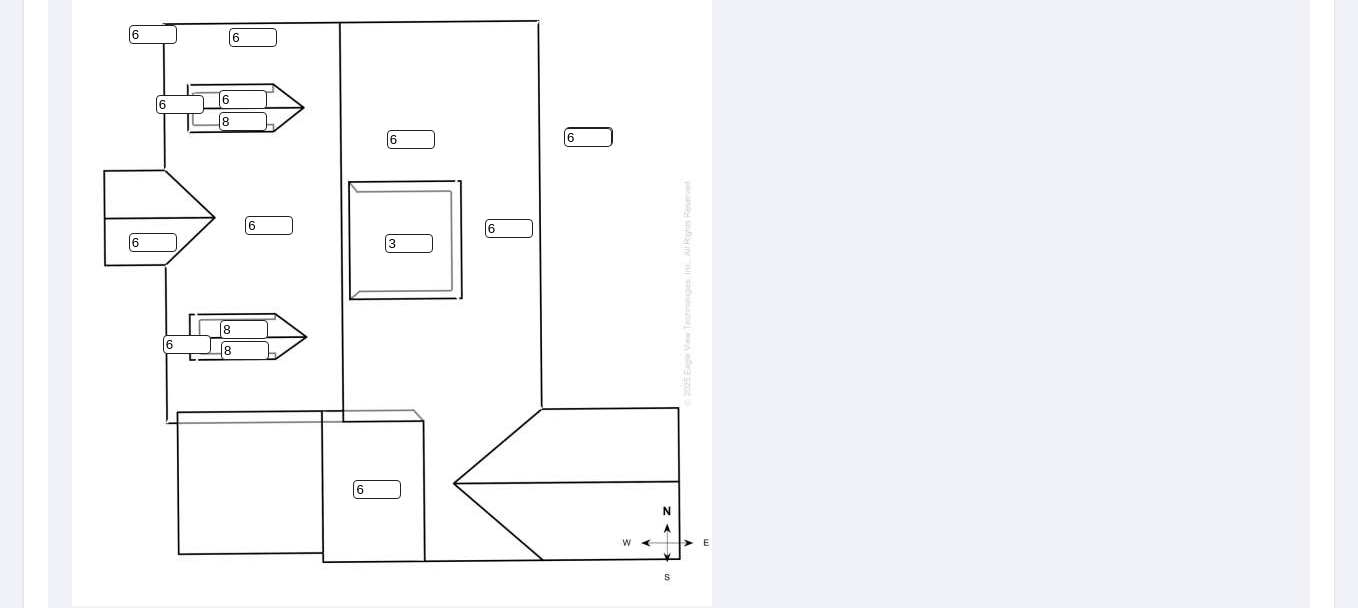 type on "8" 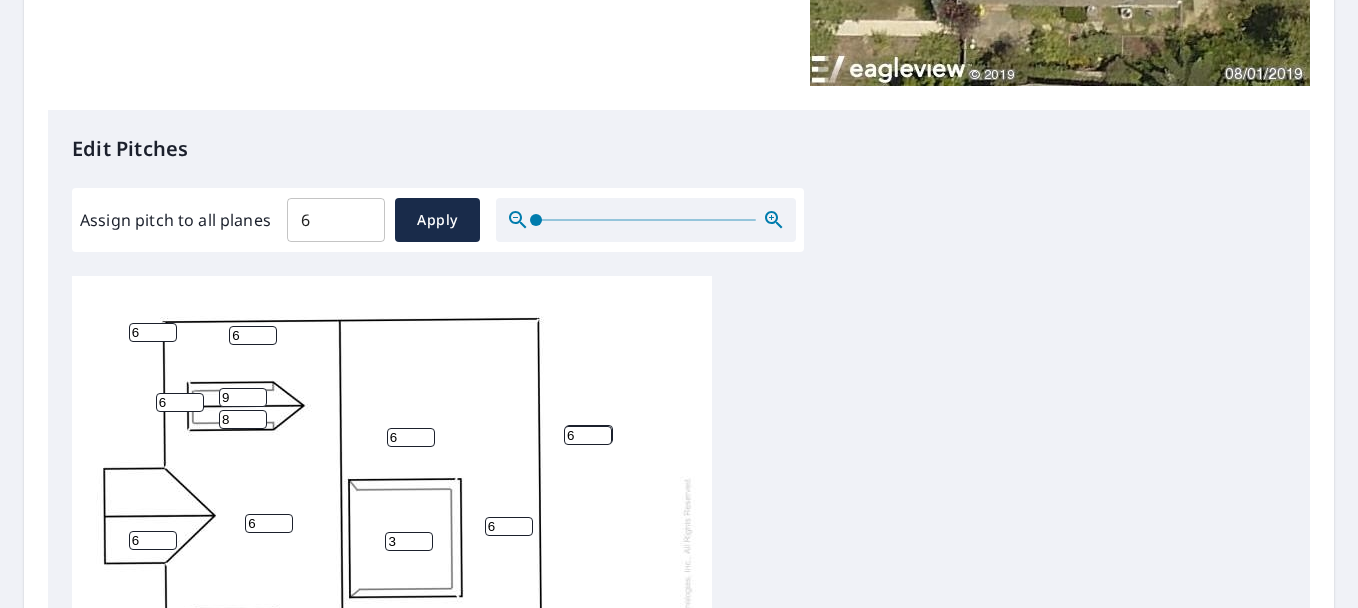 scroll, scrollTop: 425, scrollLeft: 0, axis: vertical 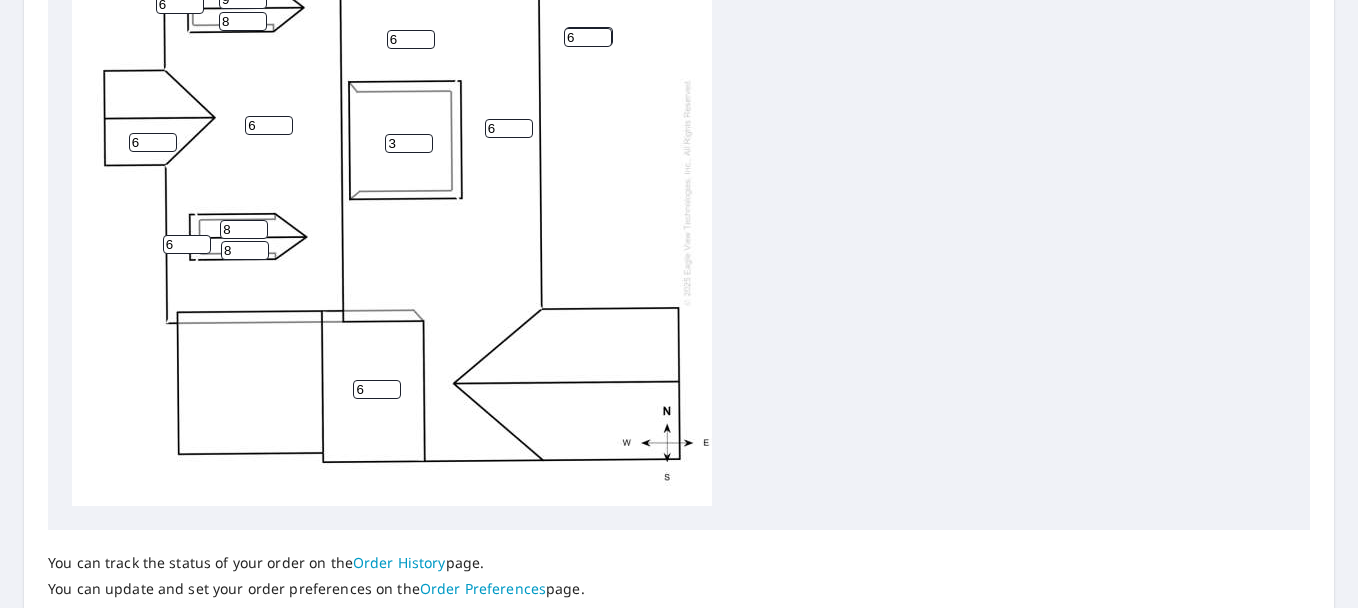 type on "9" 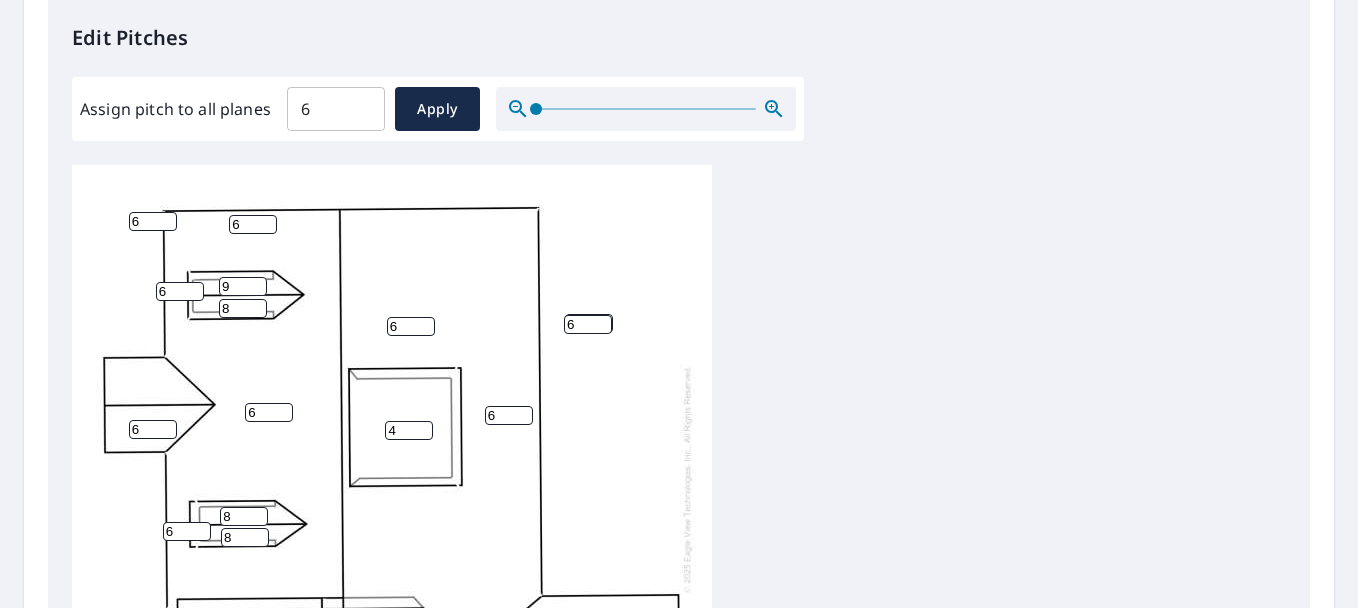 scroll, scrollTop: 525, scrollLeft: 0, axis: vertical 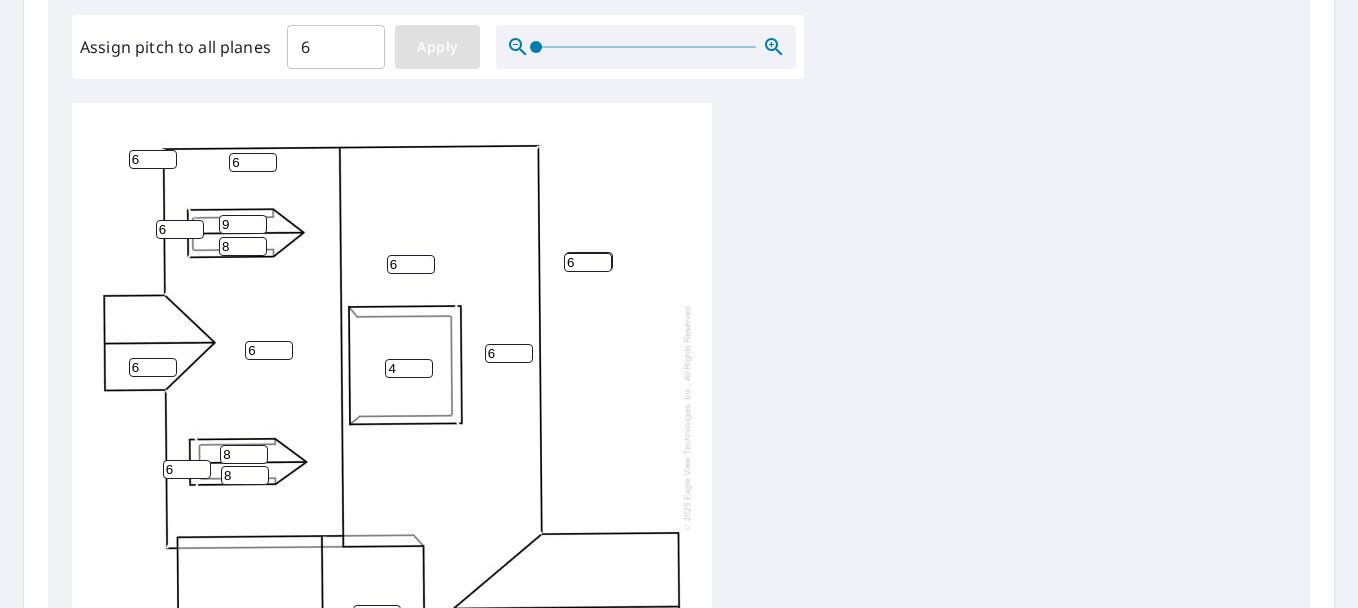 click on "Apply" at bounding box center (437, 47) 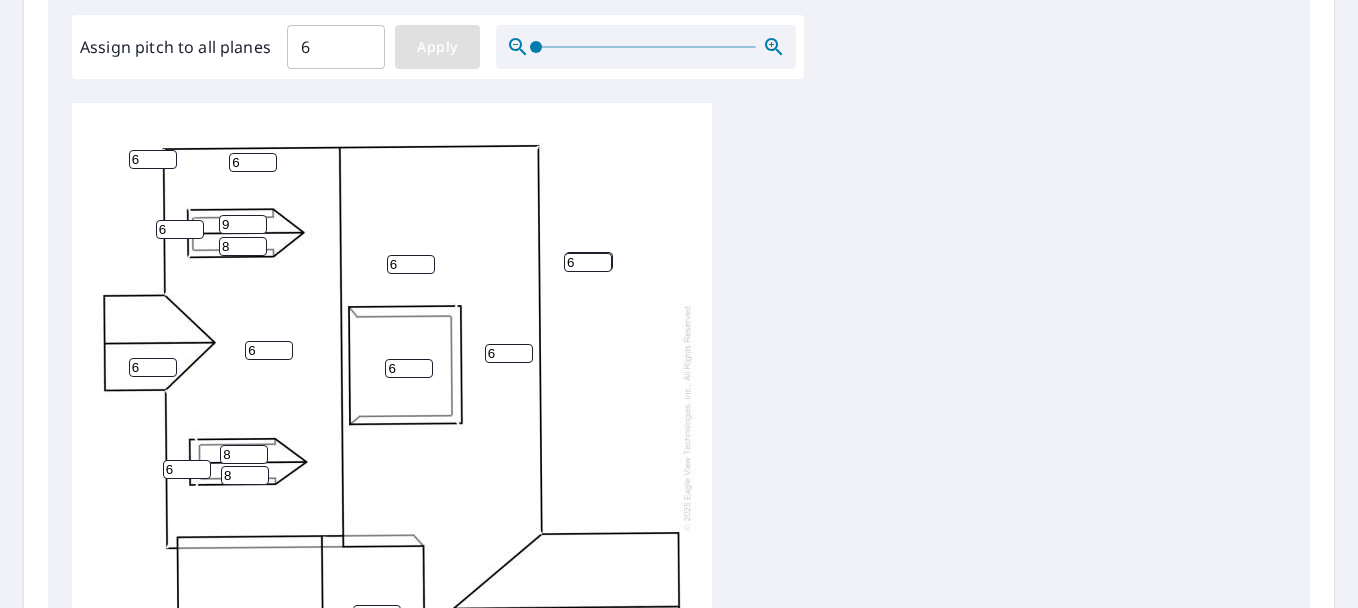 type on "6" 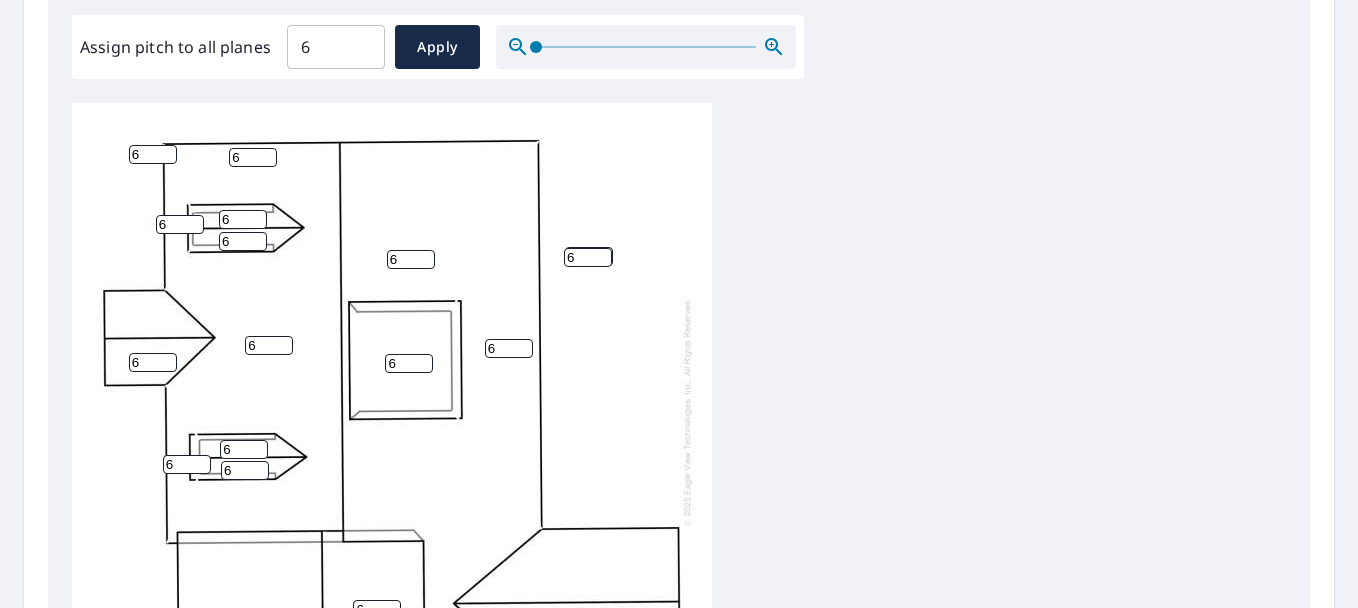 scroll, scrollTop: 20, scrollLeft: 0, axis: vertical 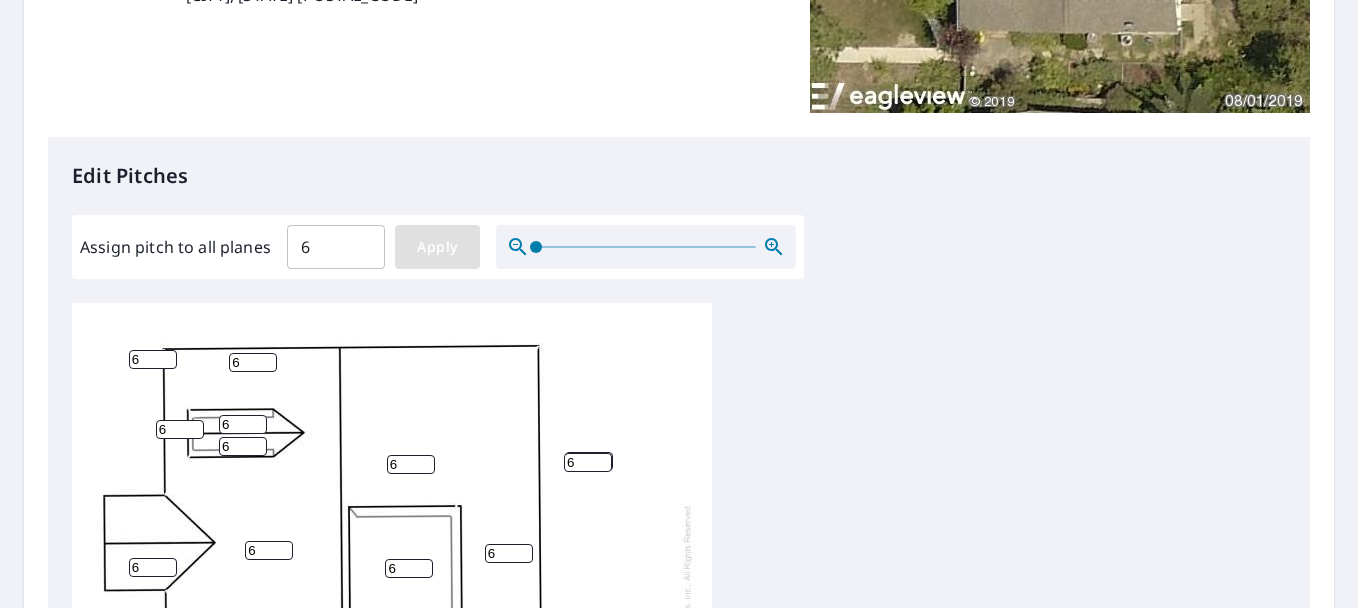 click on "Apply" at bounding box center [437, 247] 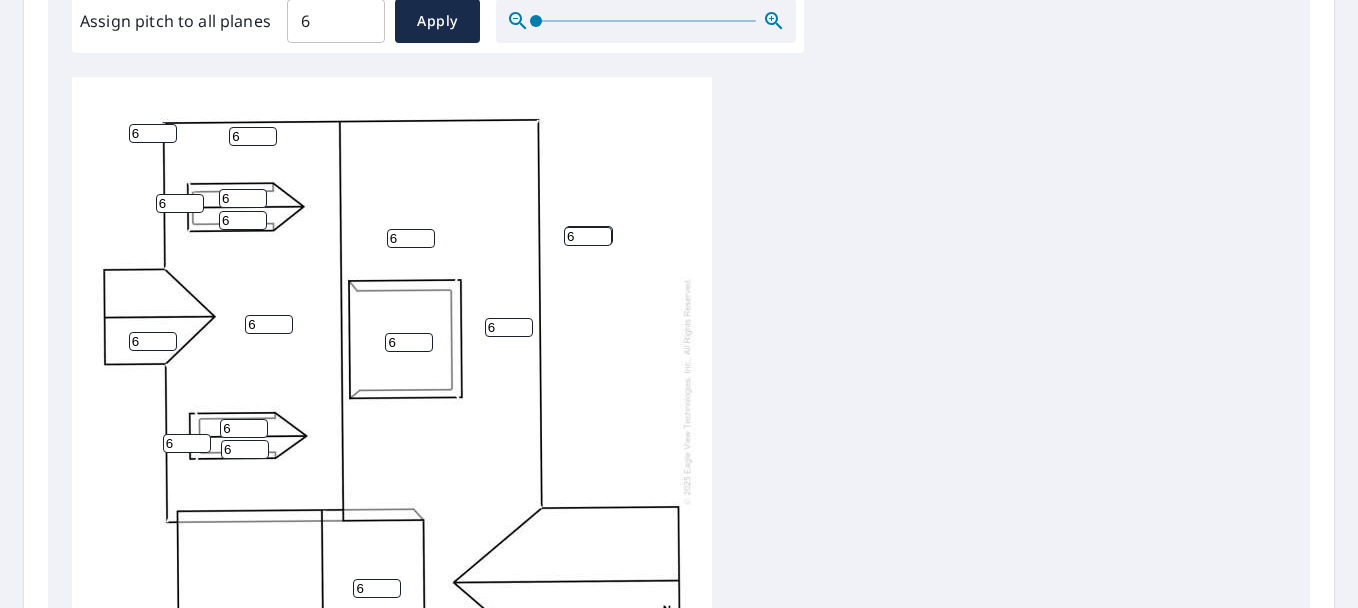 scroll, scrollTop: 625, scrollLeft: 0, axis: vertical 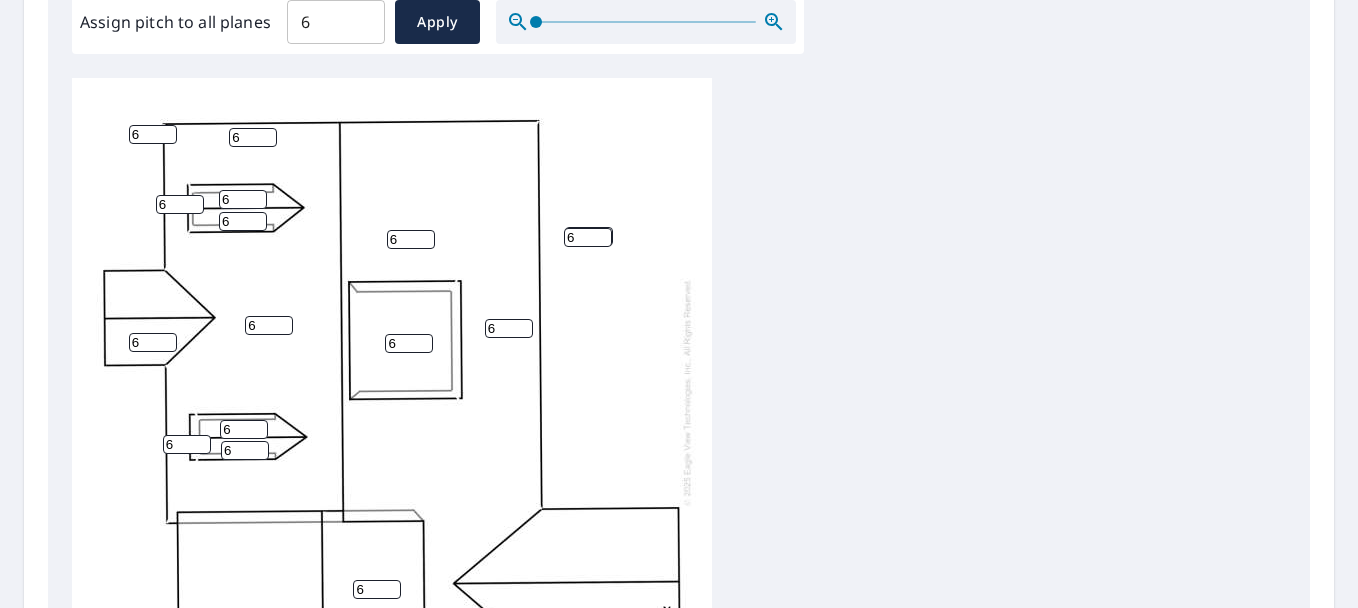 drag, startPoint x: 240, startPoint y: 196, endPoint x: 218, endPoint y: 203, distance: 23.086792 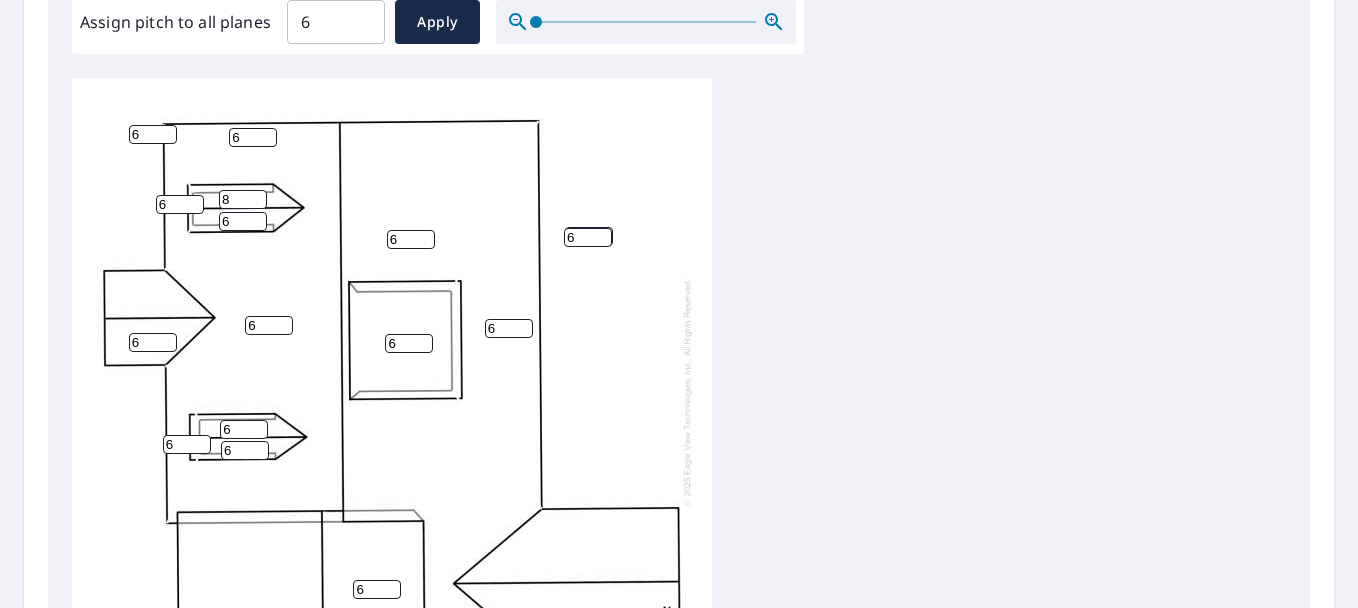 type on "8" 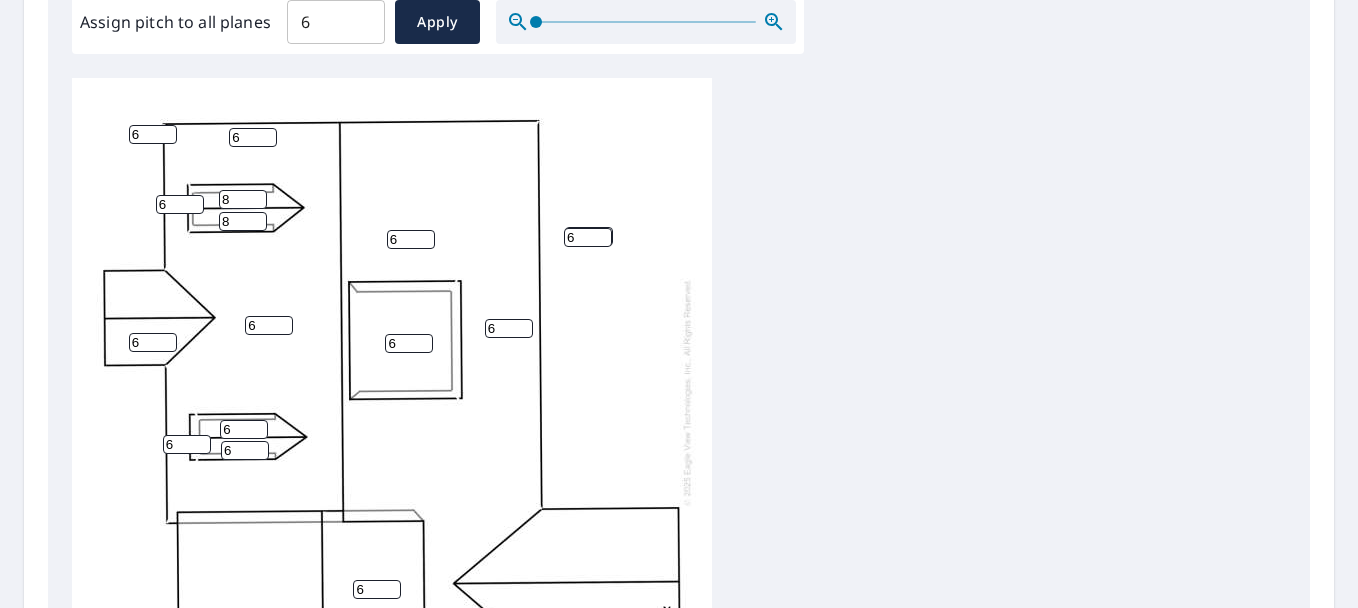 type on "8" 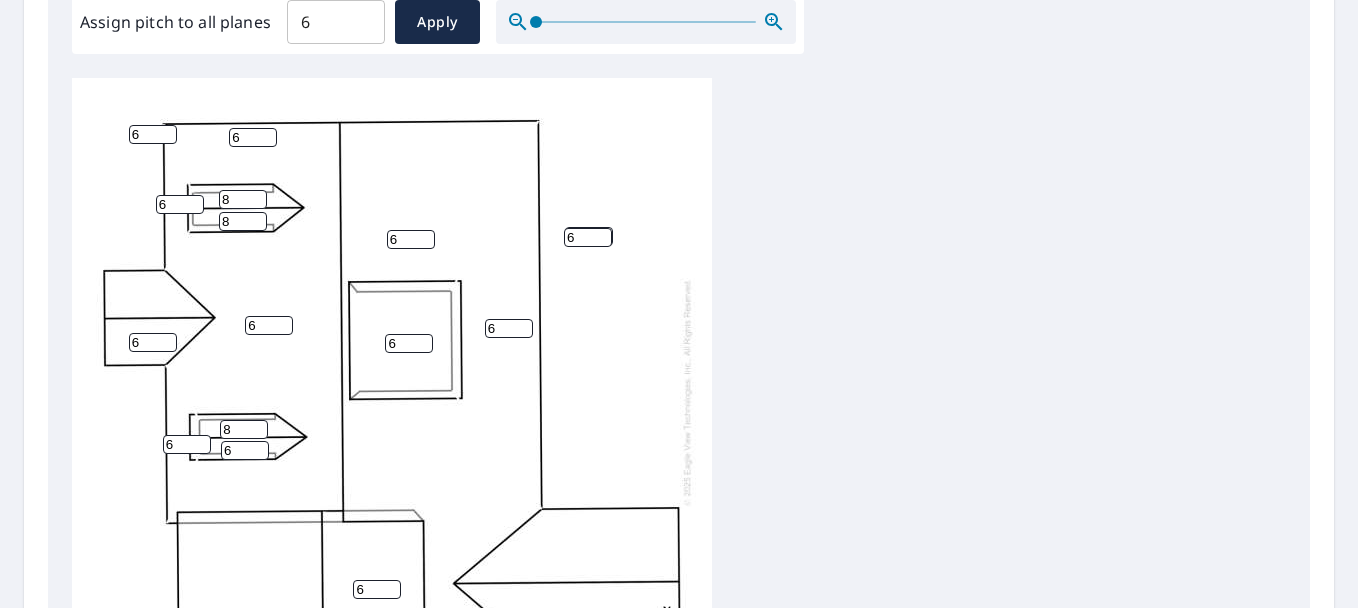 type on "8" 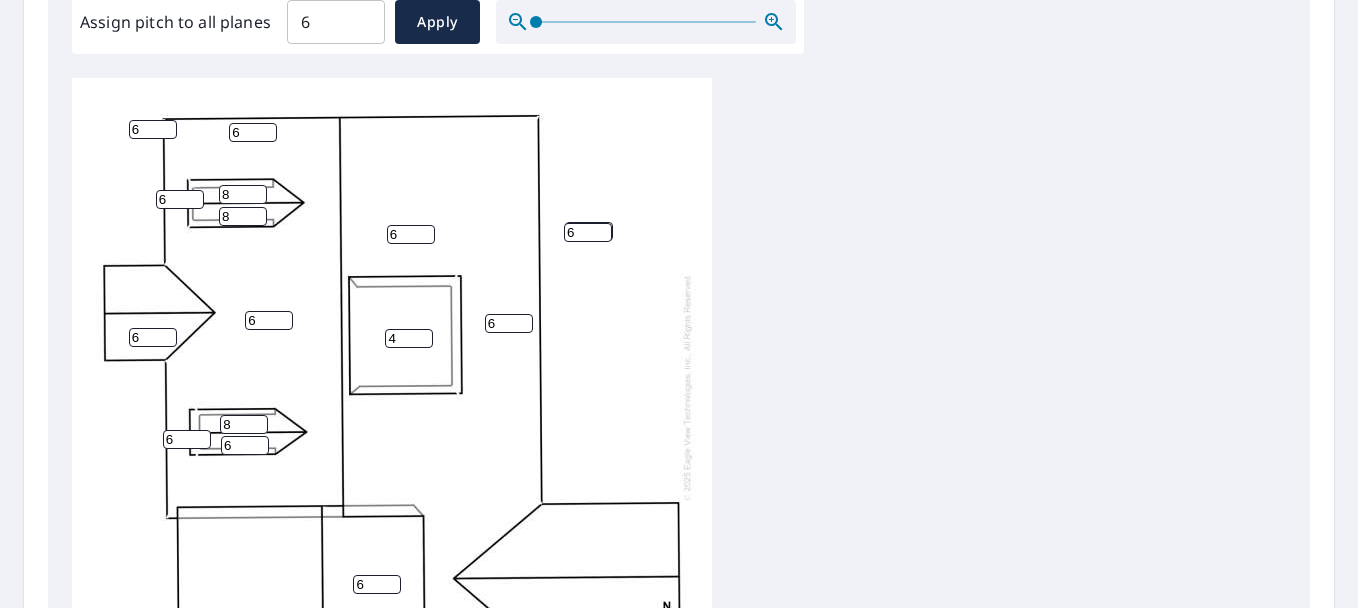 scroll, scrollTop: 20, scrollLeft: 0, axis: vertical 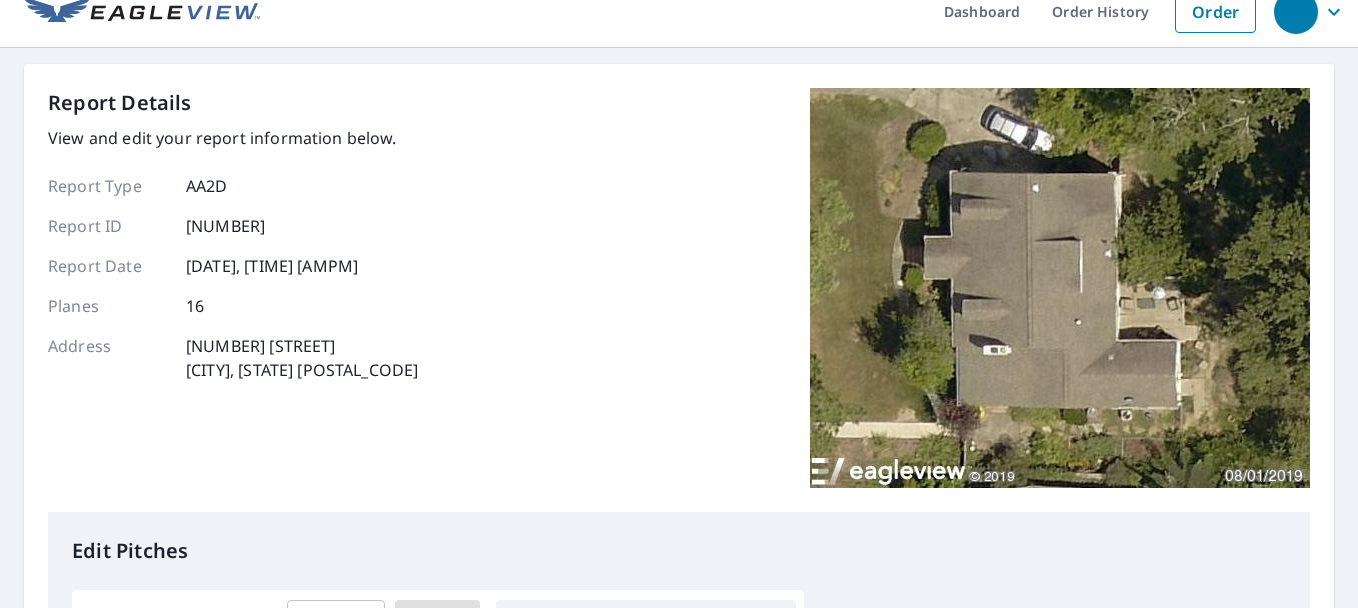 type on "4" 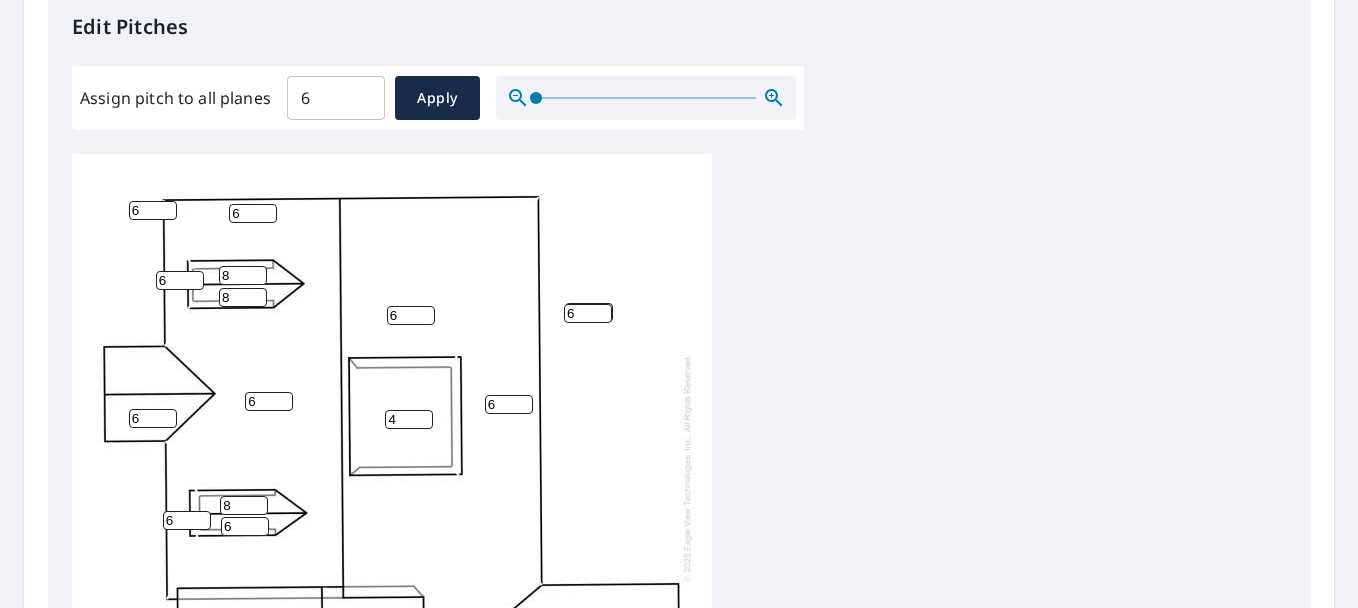 scroll, scrollTop: 550, scrollLeft: 0, axis: vertical 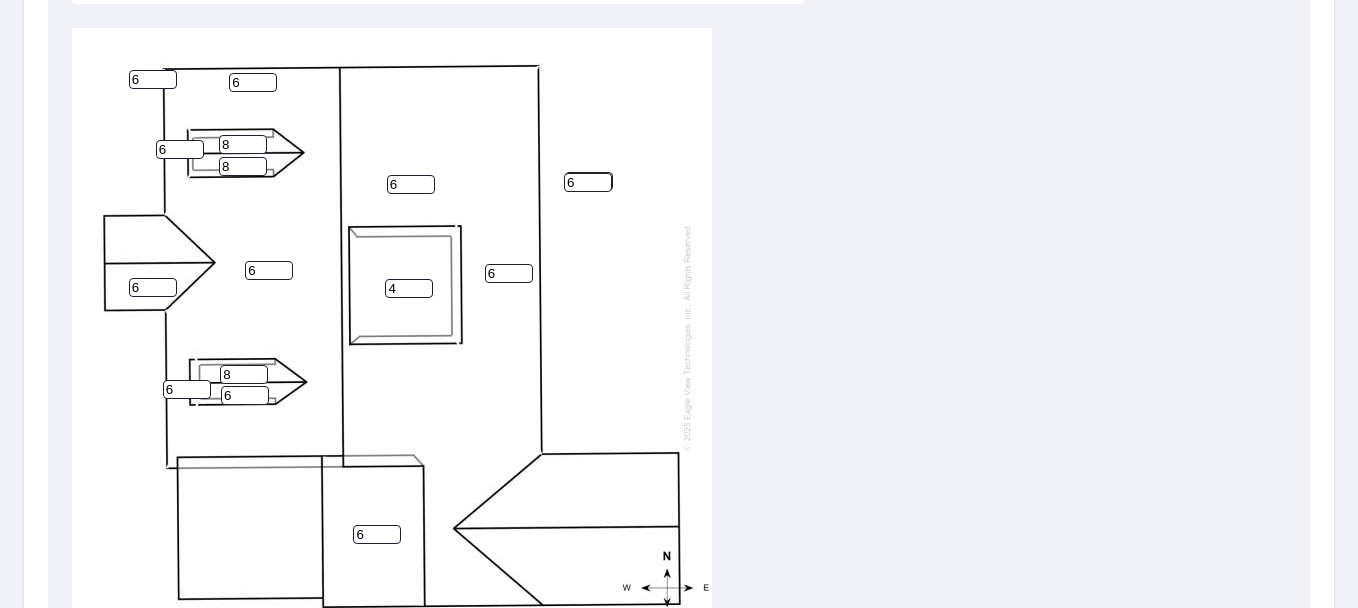 drag, startPoint x: 241, startPoint y: 381, endPoint x: 216, endPoint y: 379, distance: 25.079872 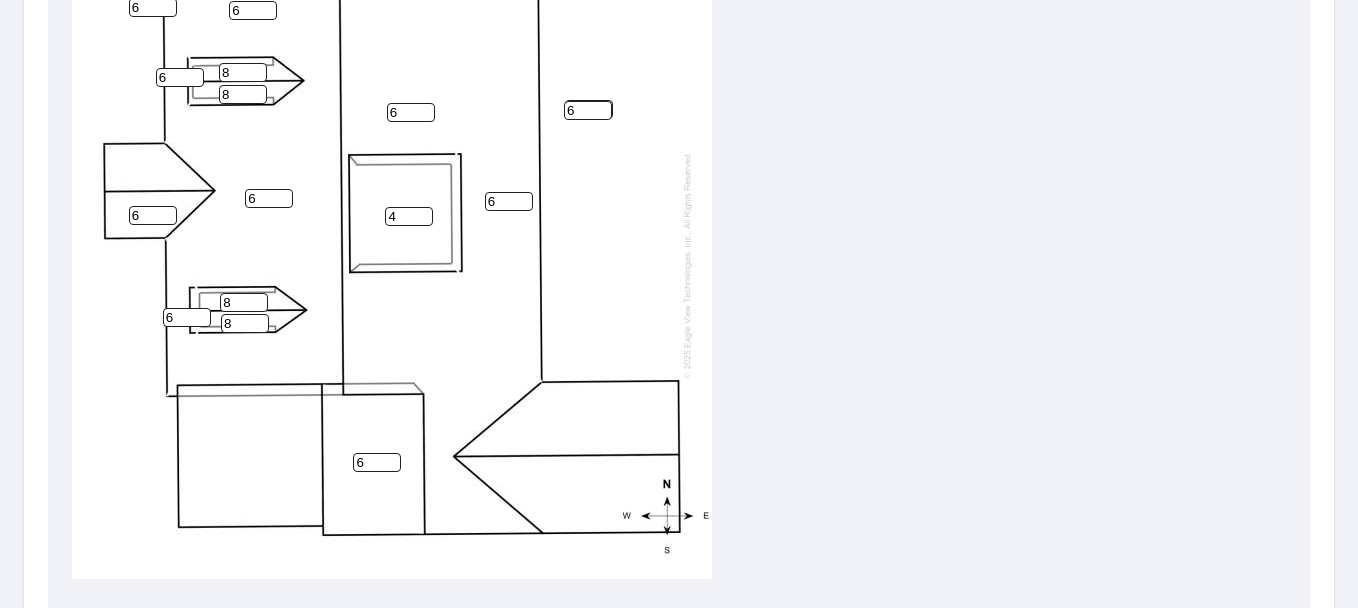 scroll, scrollTop: 875, scrollLeft: 0, axis: vertical 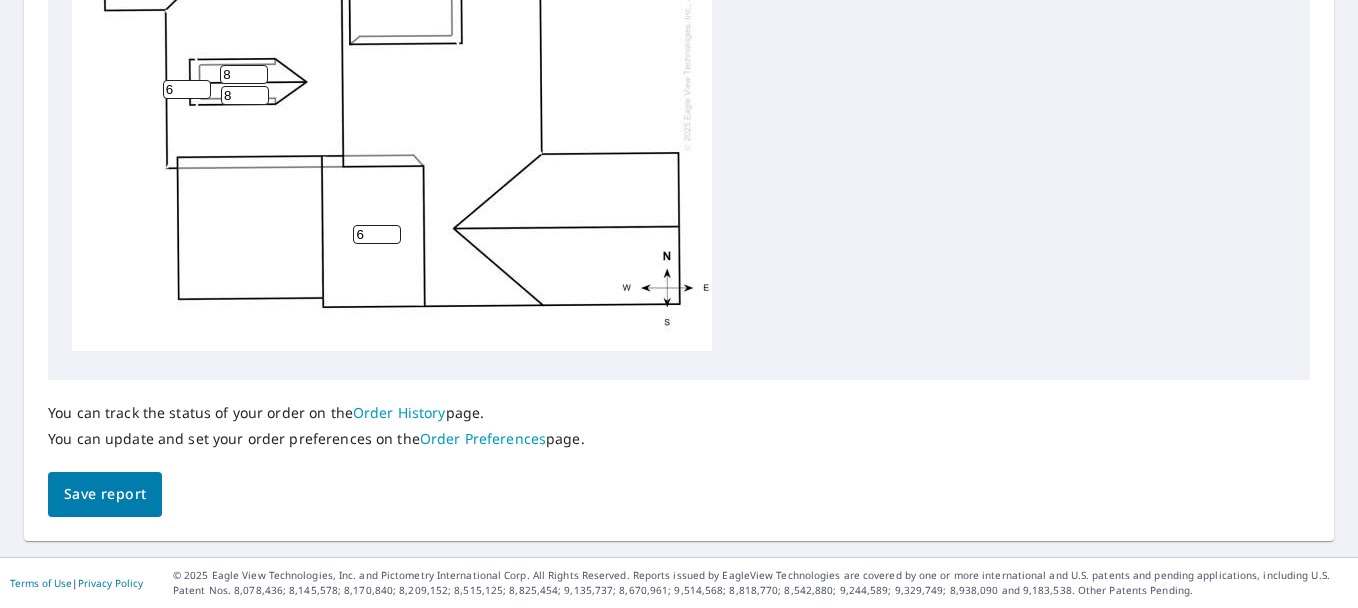 type on "8" 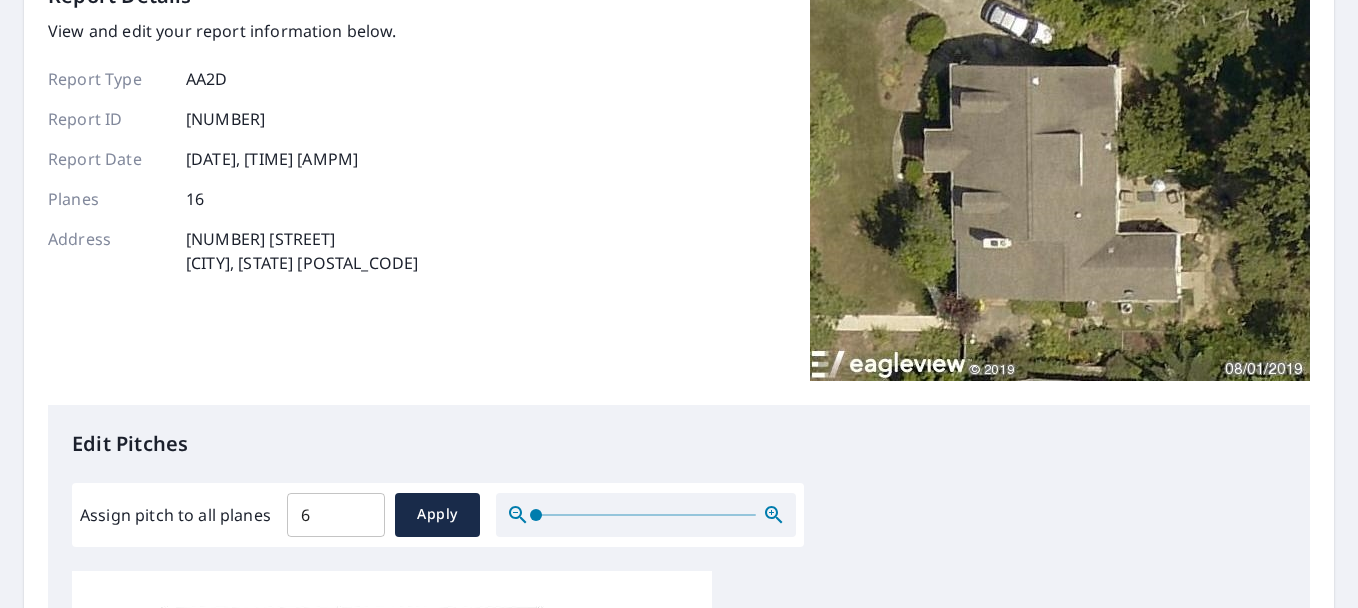 scroll, scrollTop: 0, scrollLeft: 0, axis: both 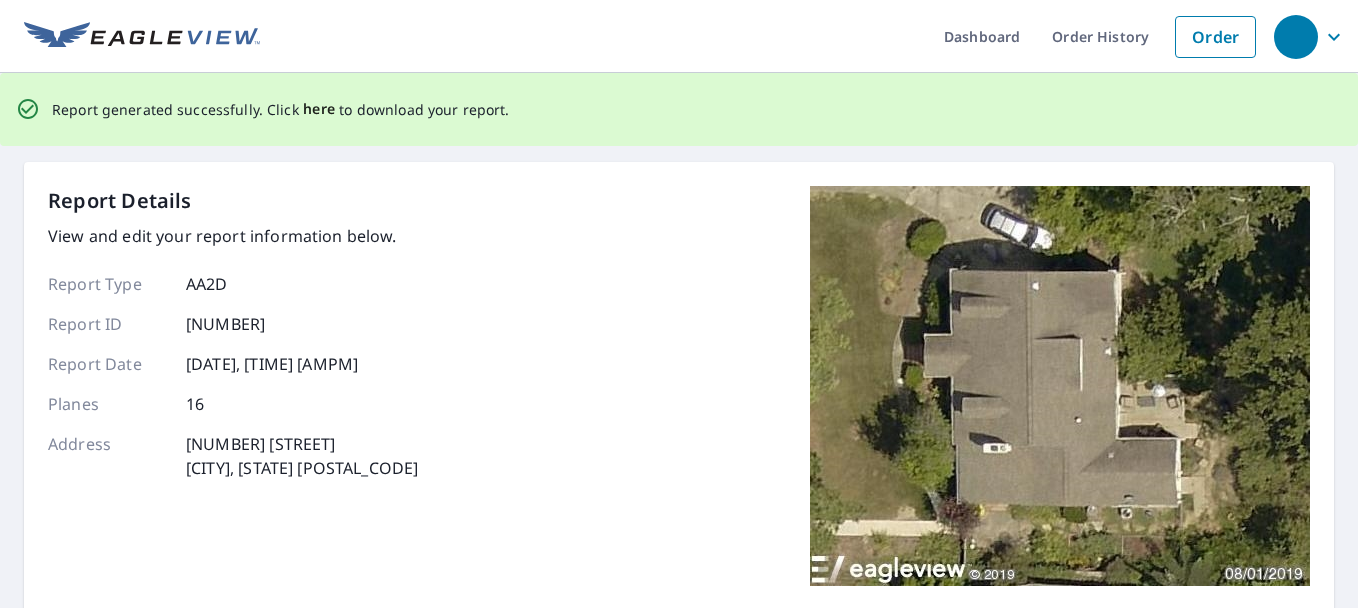 click on "here" at bounding box center [319, 109] 